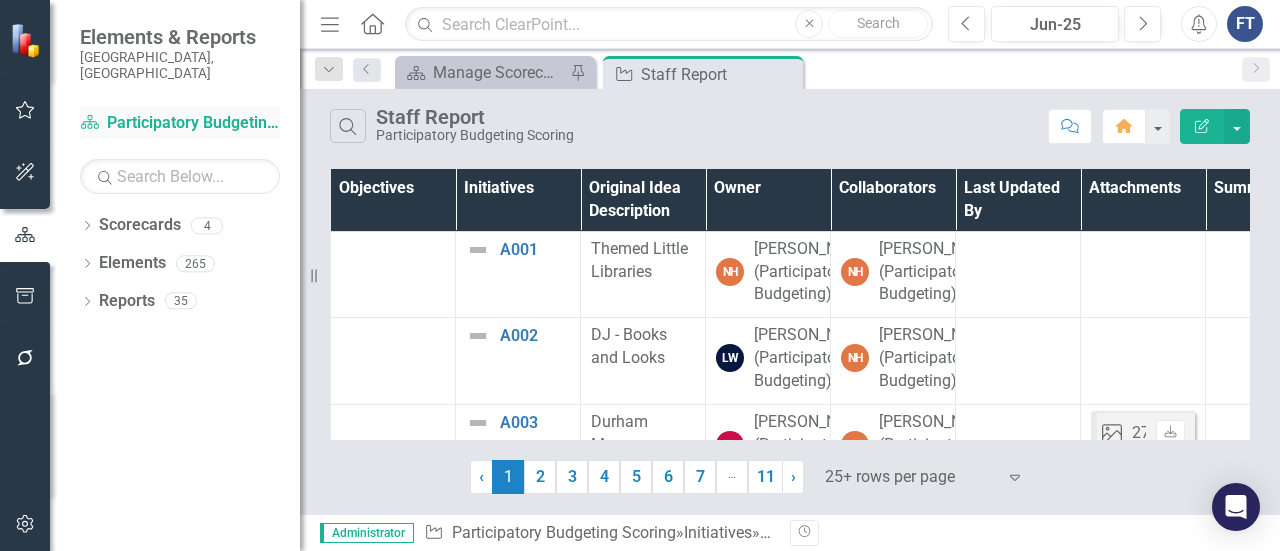 scroll, scrollTop: 0, scrollLeft: 0, axis: both 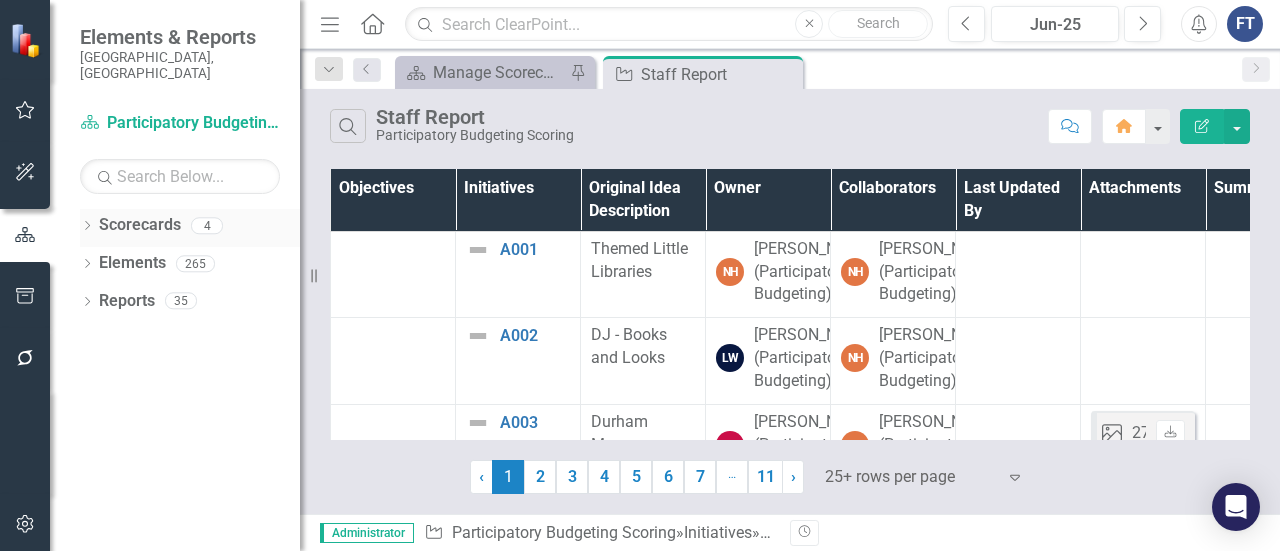 click on "Dropdown" 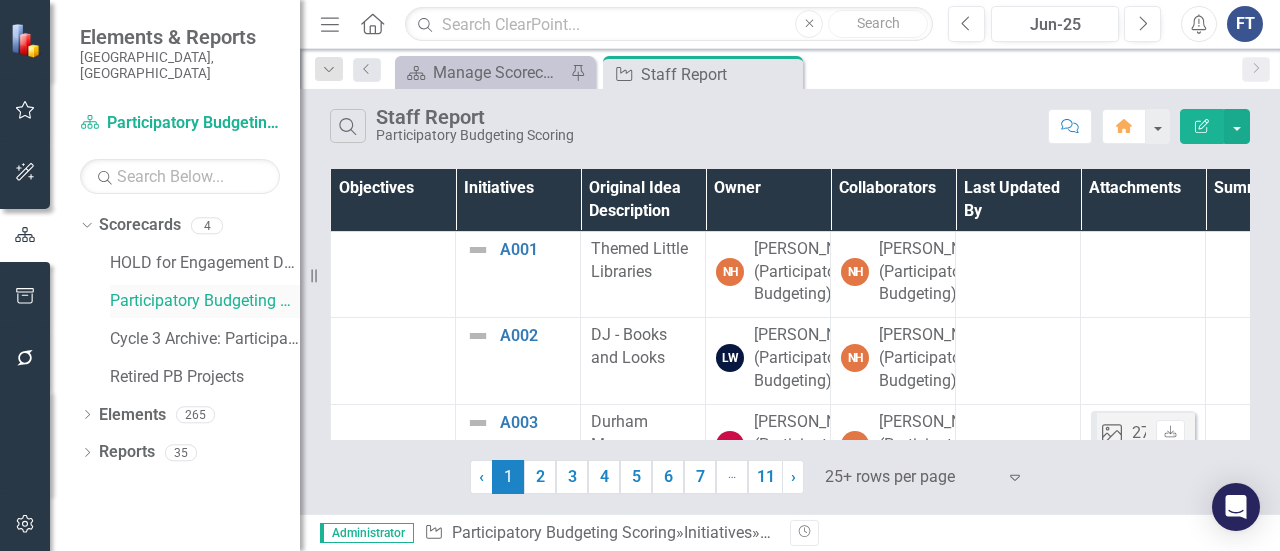 click on "Participatory Budgeting Scoring" at bounding box center [205, 301] 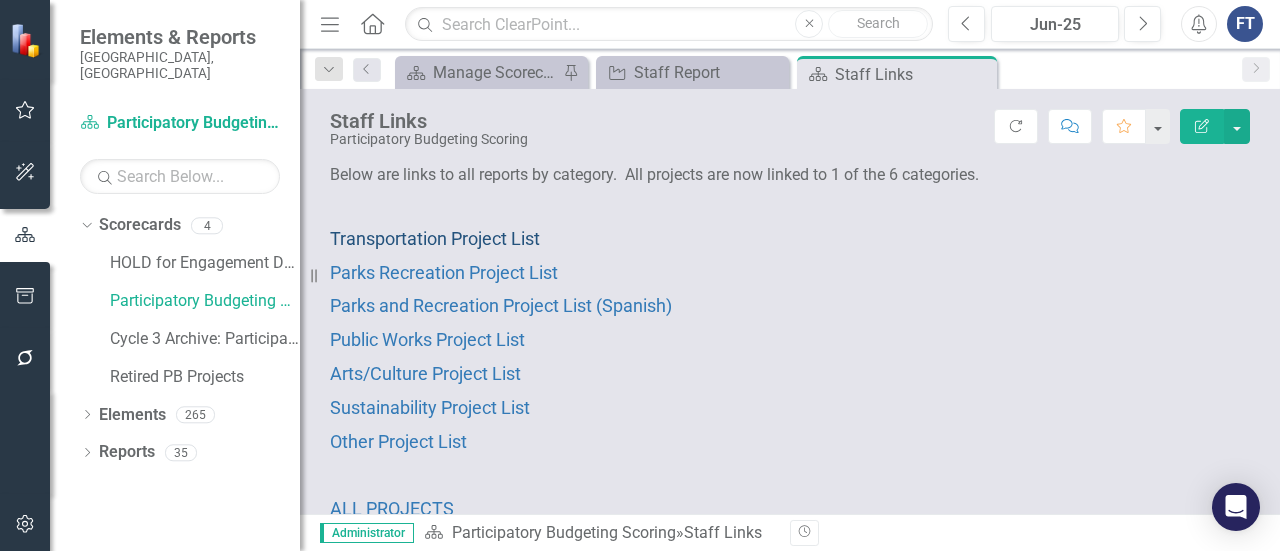 click on "Transportation Project List" at bounding box center (435, 238) 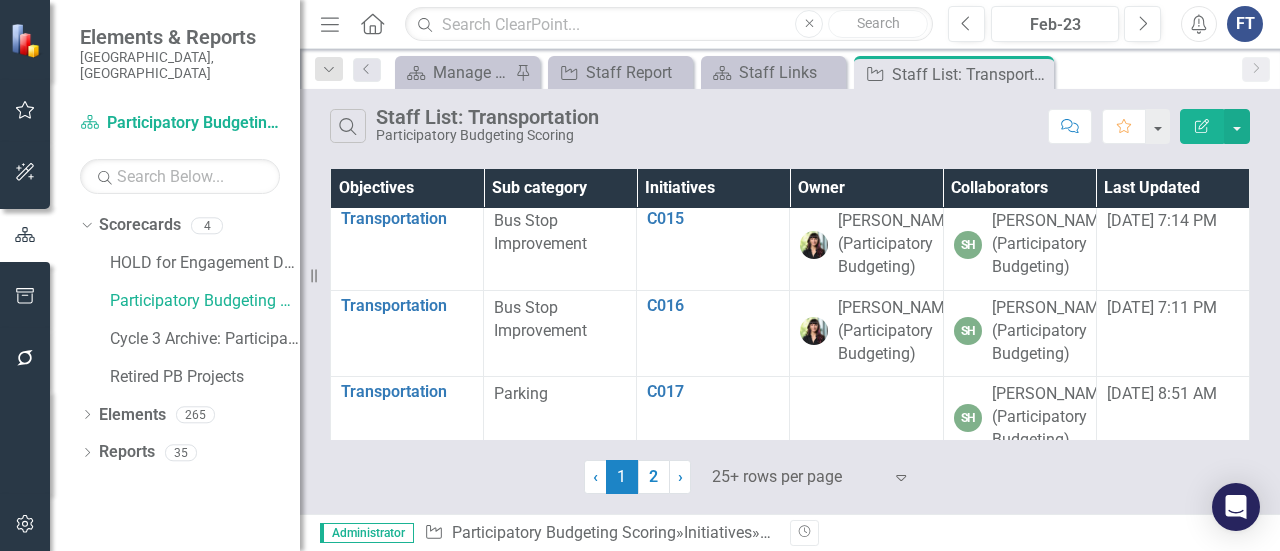 scroll, scrollTop: 1100, scrollLeft: 0, axis: vertical 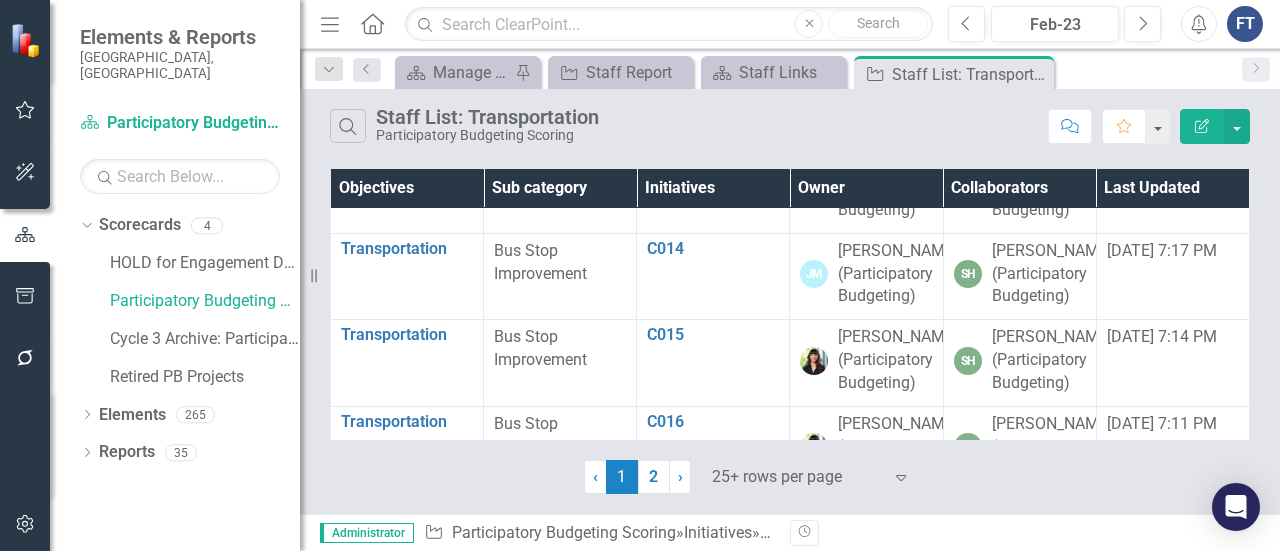 click on "C010" at bounding box center (713, -97) 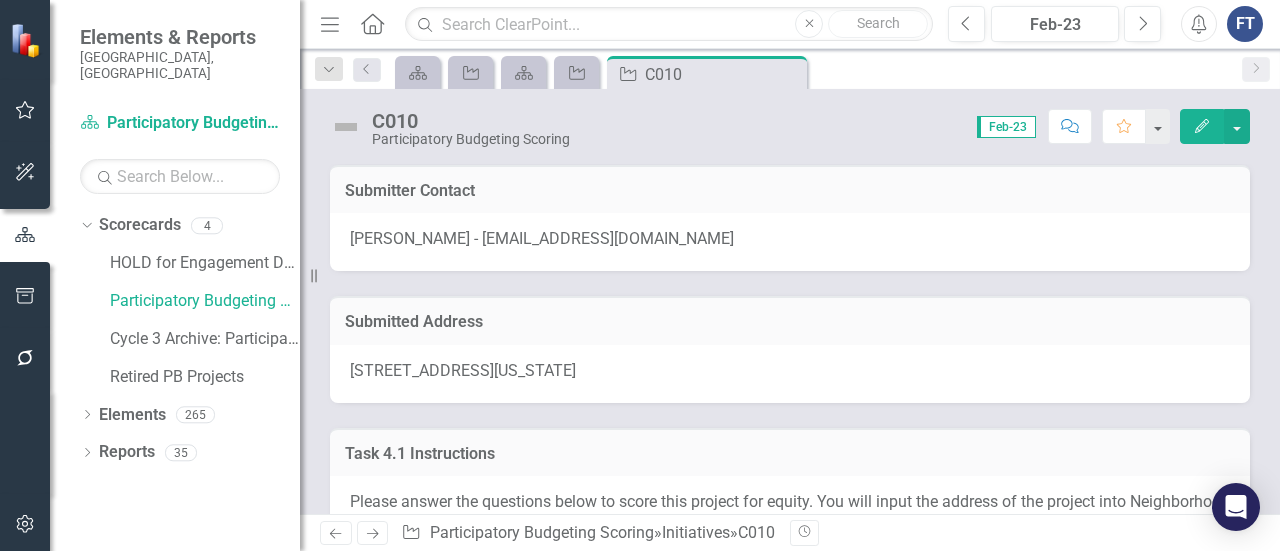 scroll, scrollTop: 100, scrollLeft: 0, axis: vertical 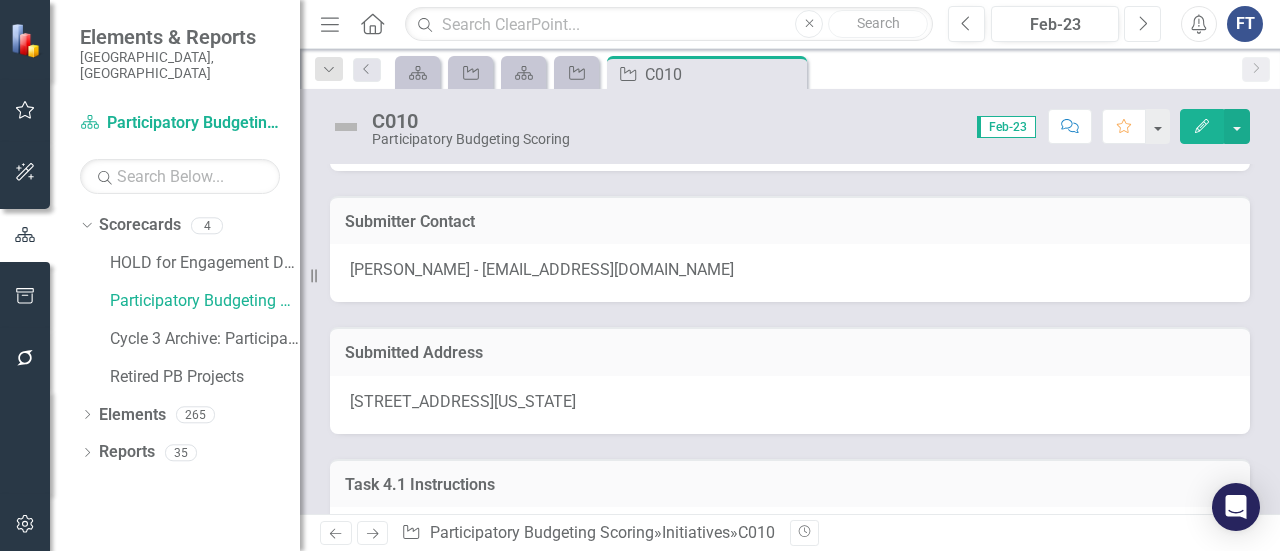 click on "Next" at bounding box center [1142, 24] 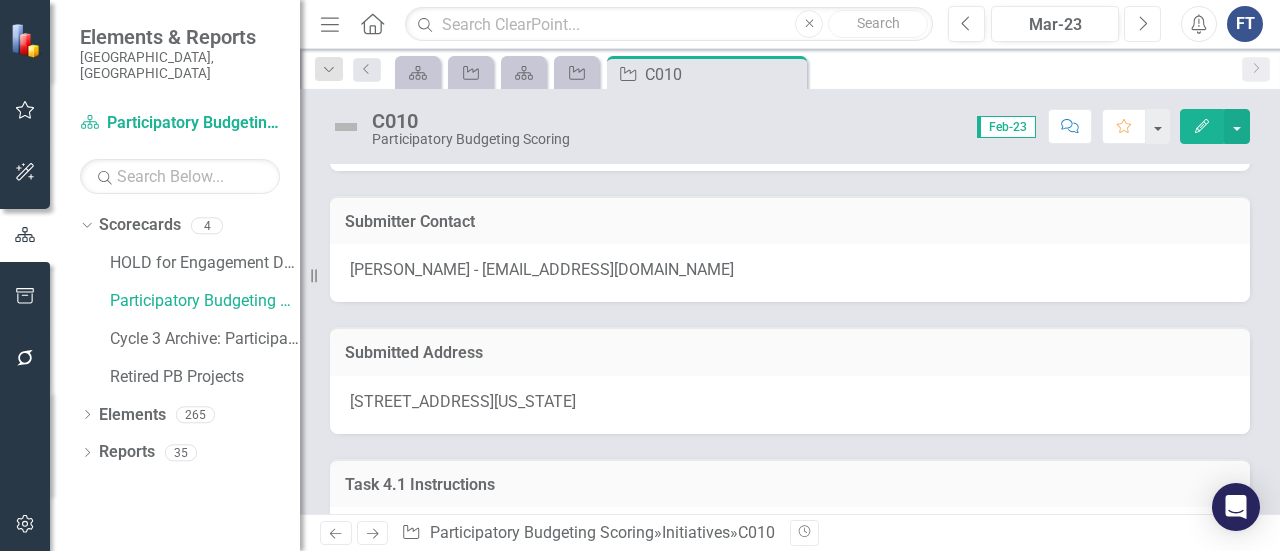 click on "Next" at bounding box center [1142, 24] 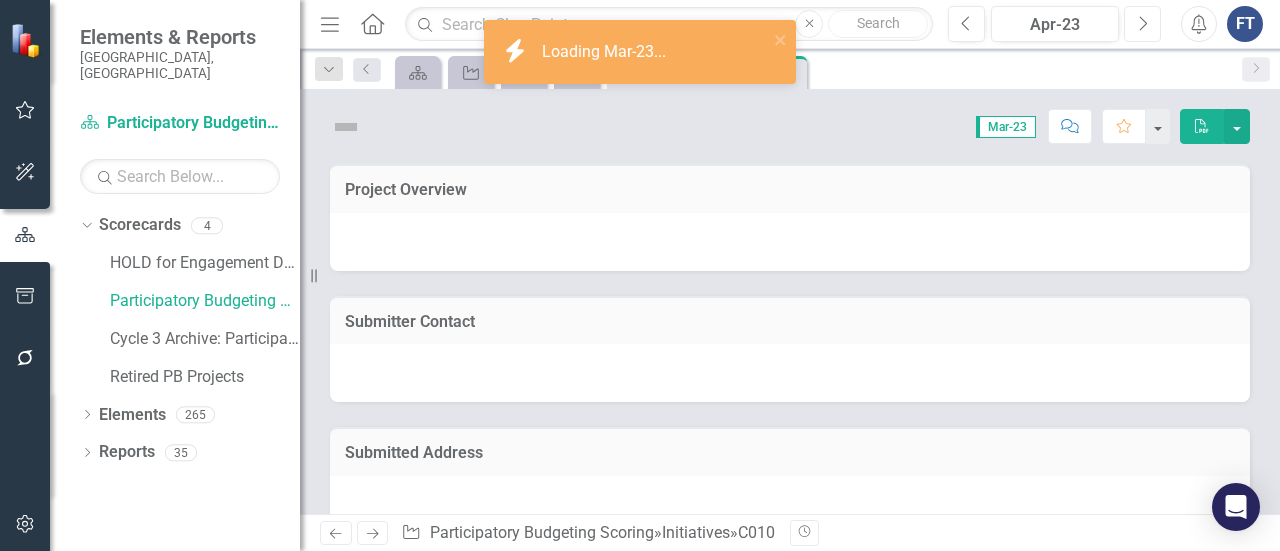 click on "Next" at bounding box center (1142, 24) 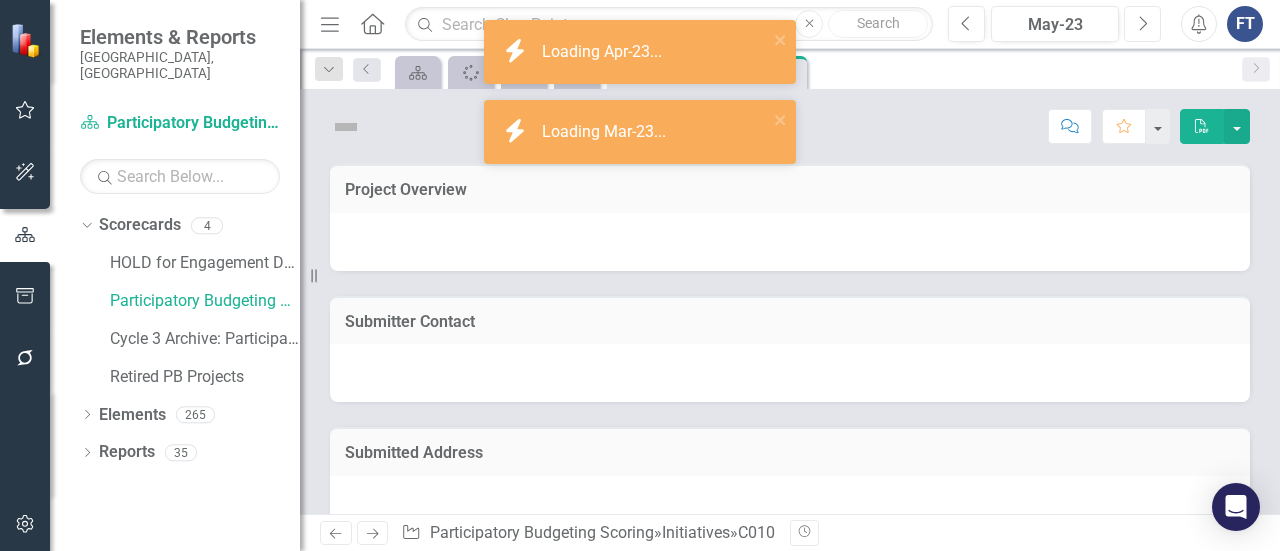 click on "Next" at bounding box center [1142, 24] 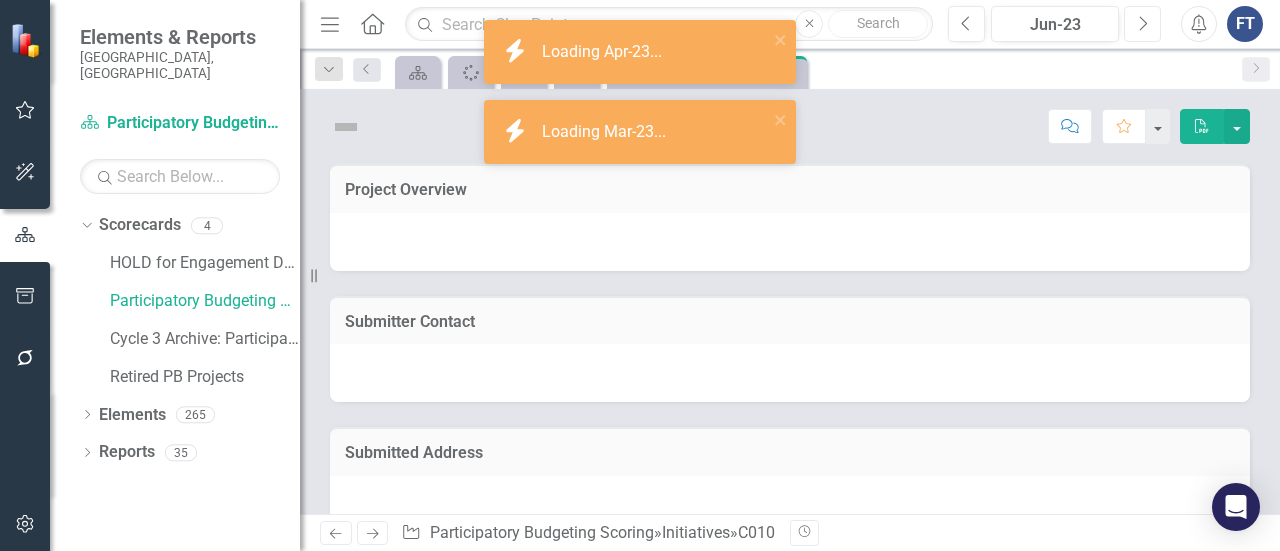 click on "Next" at bounding box center [1142, 24] 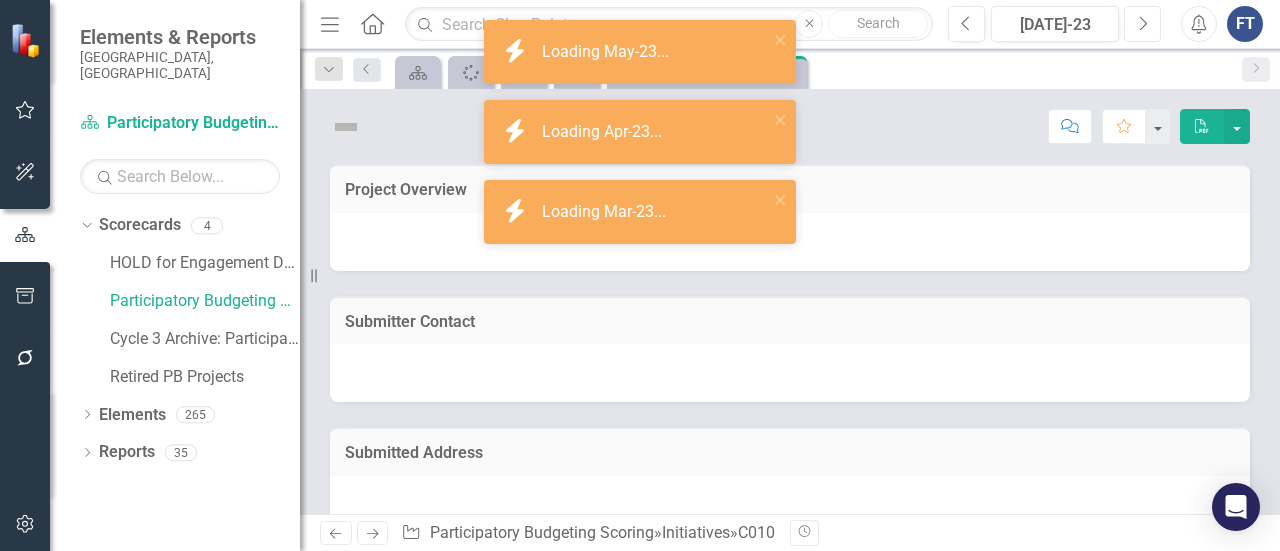 click on "Next" at bounding box center [1142, 24] 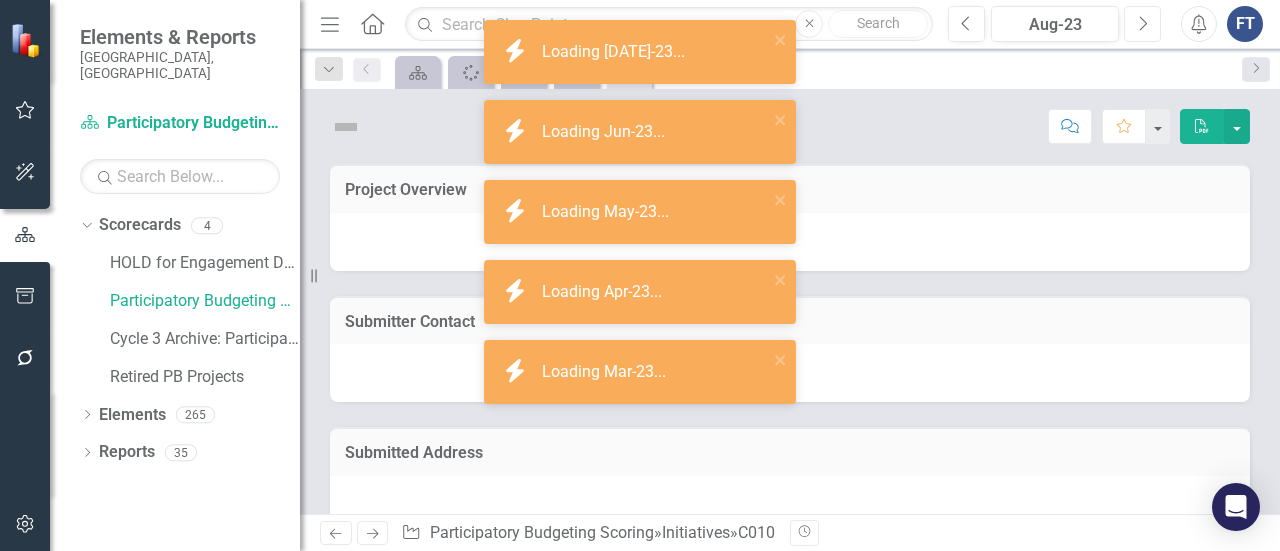 click on "Next" at bounding box center (1142, 24) 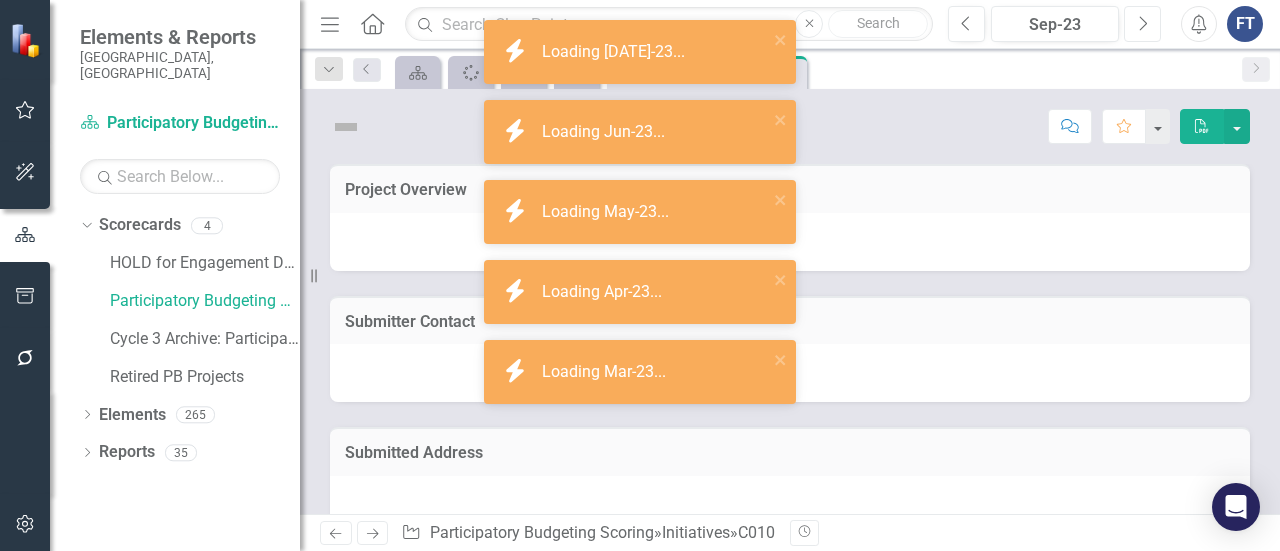 click on "Next" at bounding box center [1142, 24] 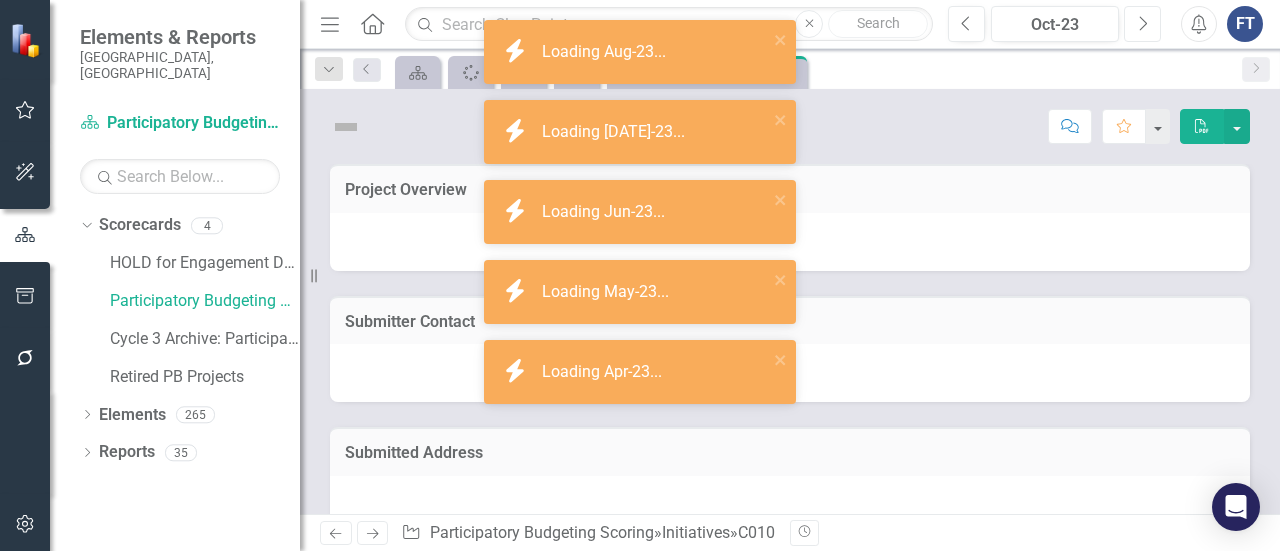 click on "Next" at bounding box center [1142, 24] 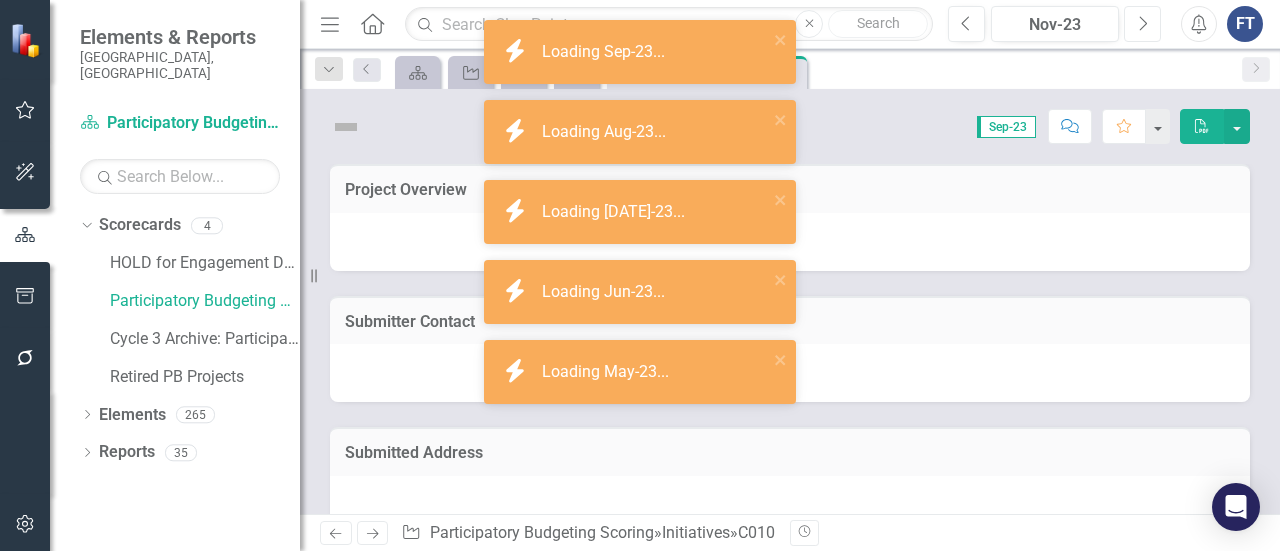 click on "Next" at bounding box center [1142, 24] 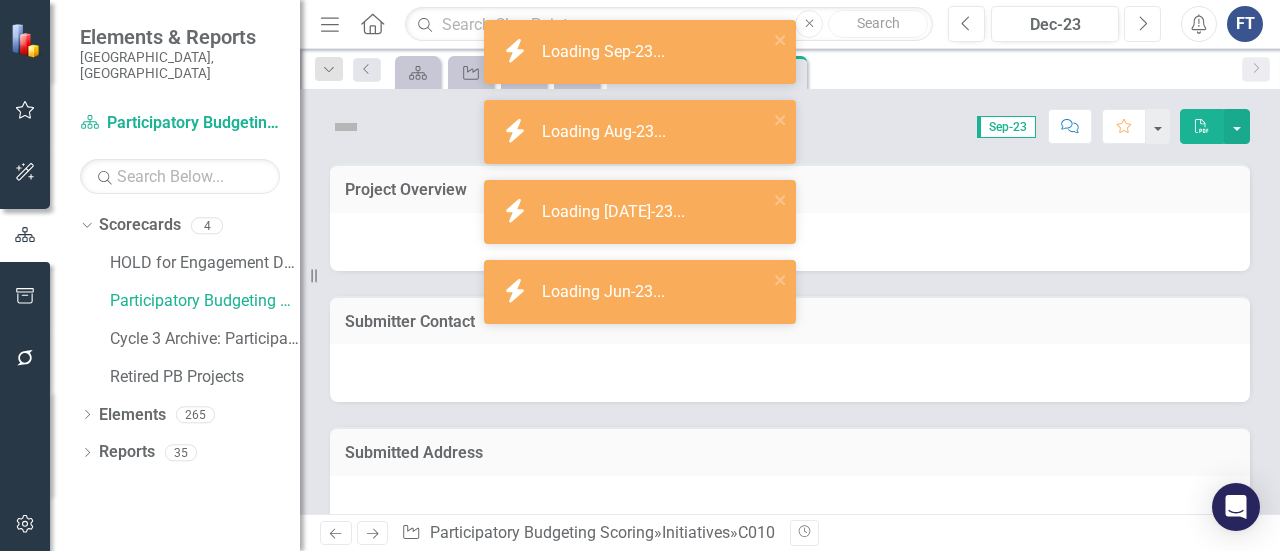 click on "Next" at bounding box center (1142, 24) 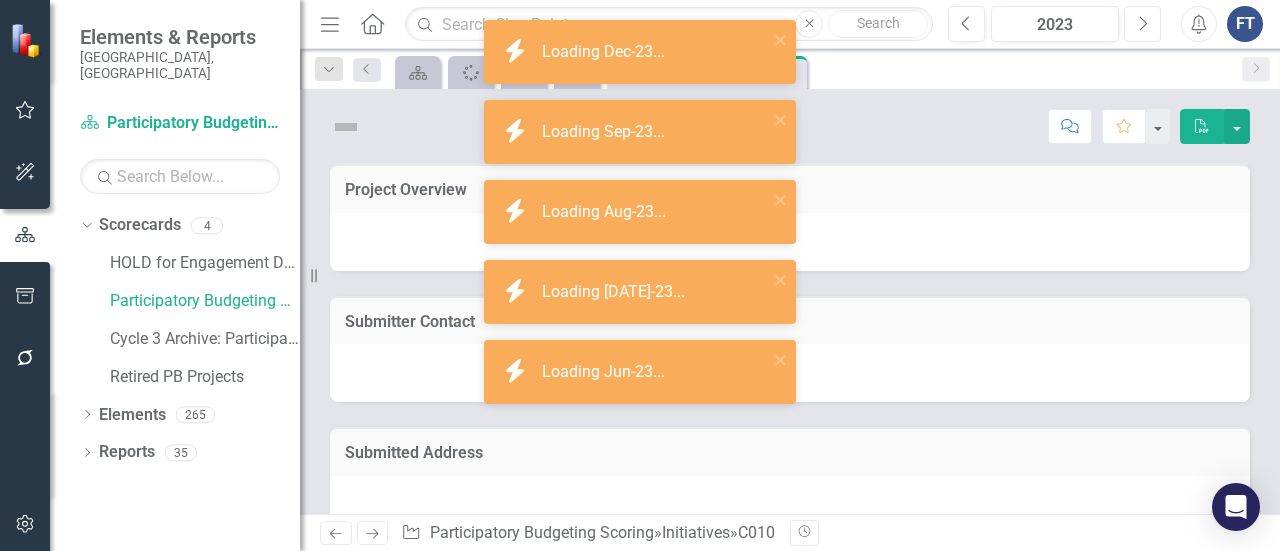 click on "Next" at bounding box center (1142, 24) 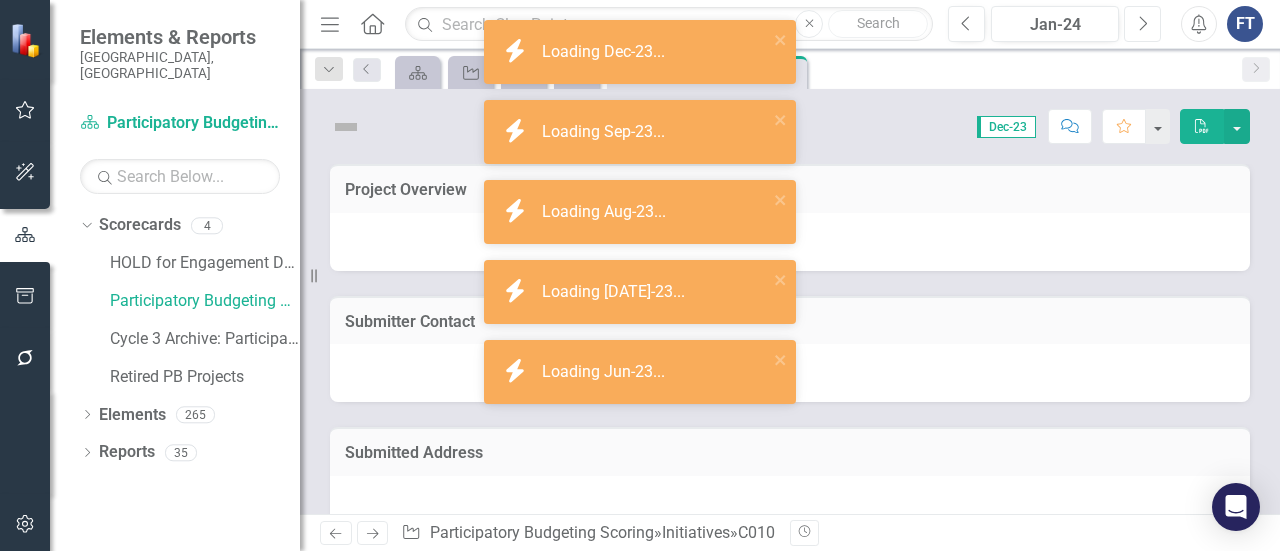 click on "Next" at bounding box center (1142, 24) 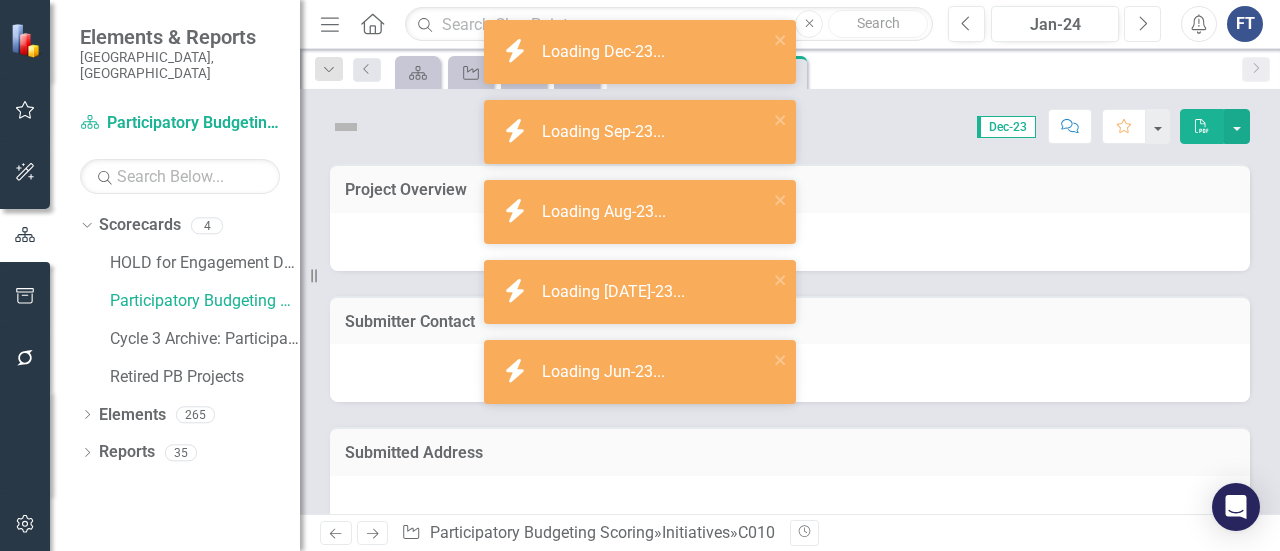 click on "Next" at bounding box center [1142, 24] 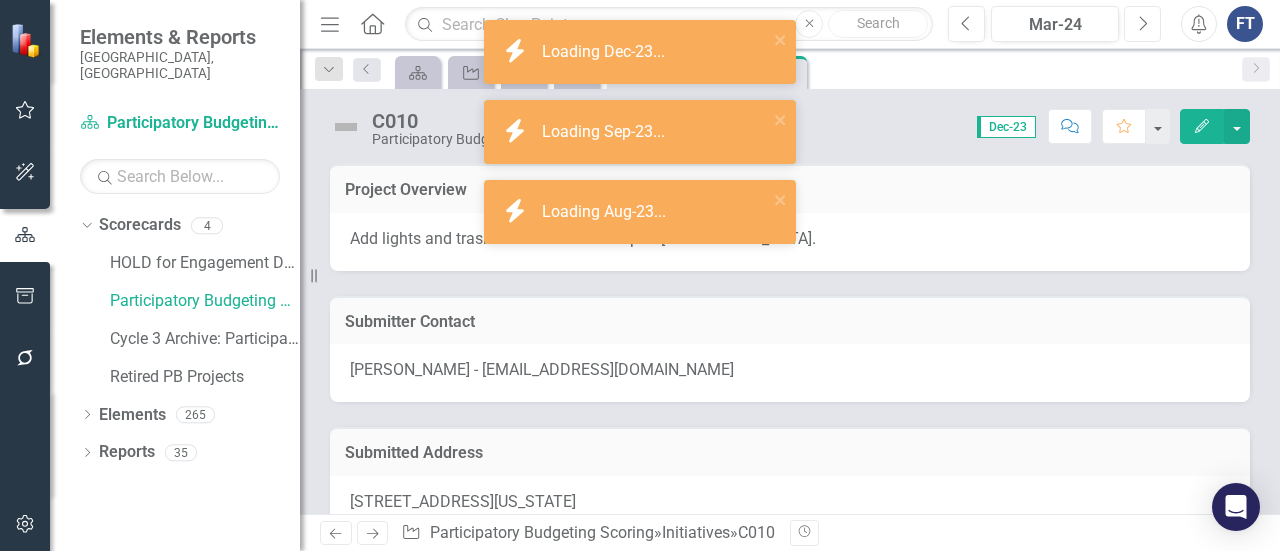 click on "Next" at bounding box center [1142, 24] 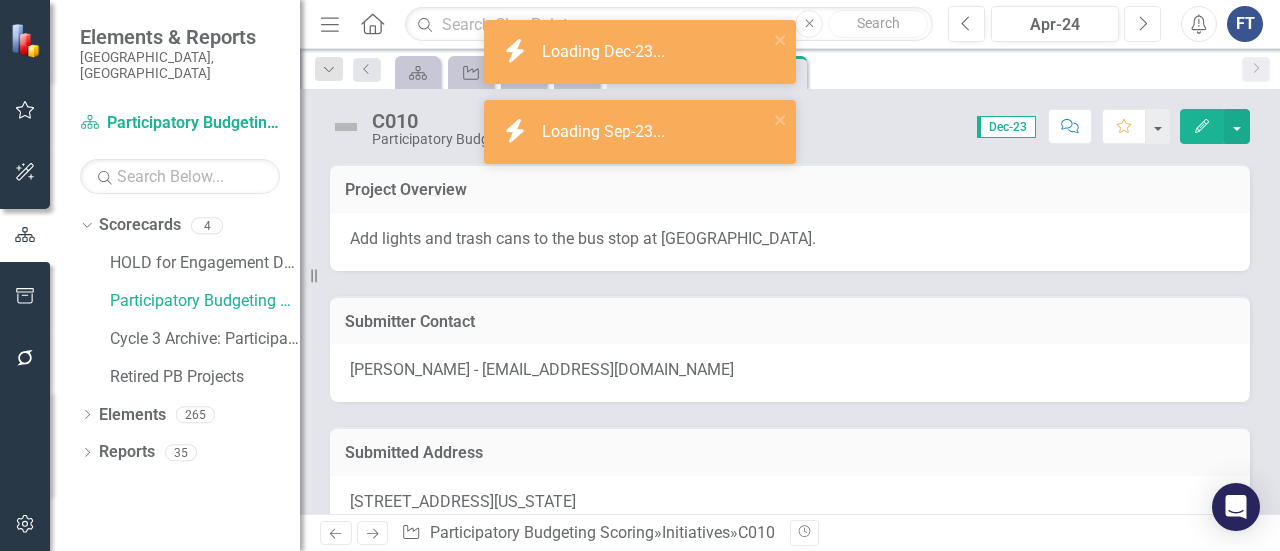 click on "Next" at bounding box center (1142, 24) 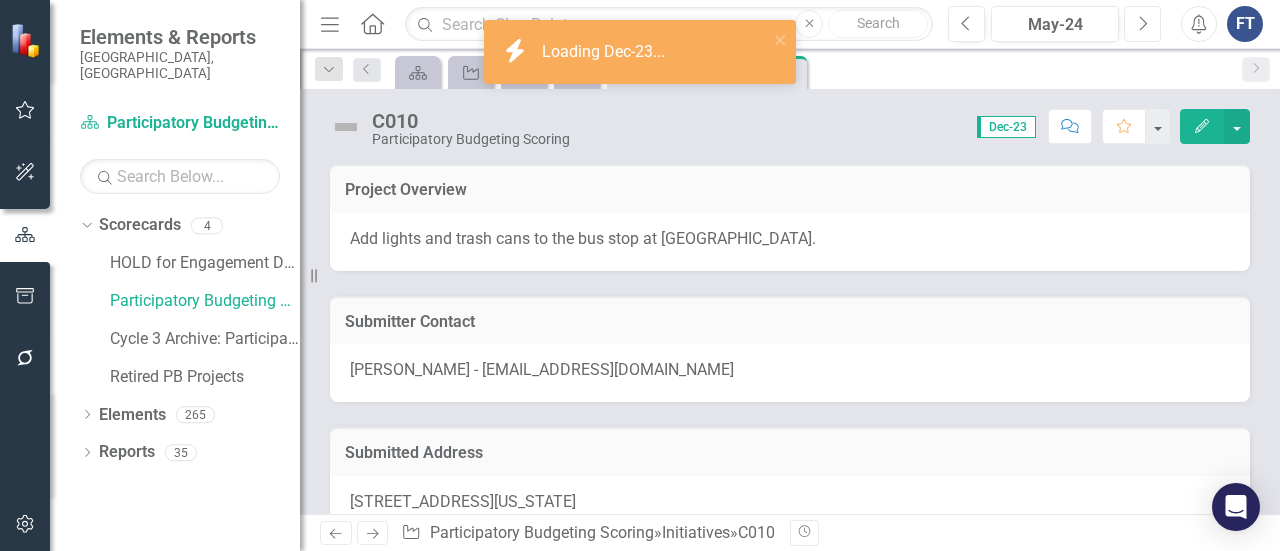 click on "Next" at bounding box center (1142, 24) 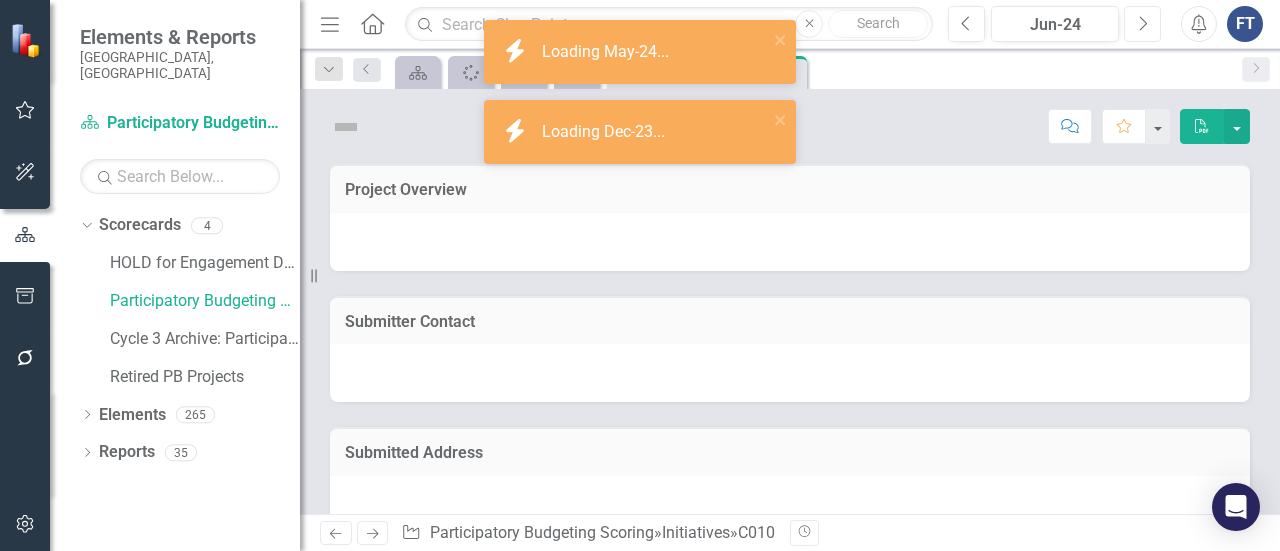 click on "Next" at bounding box center (1142, 24) 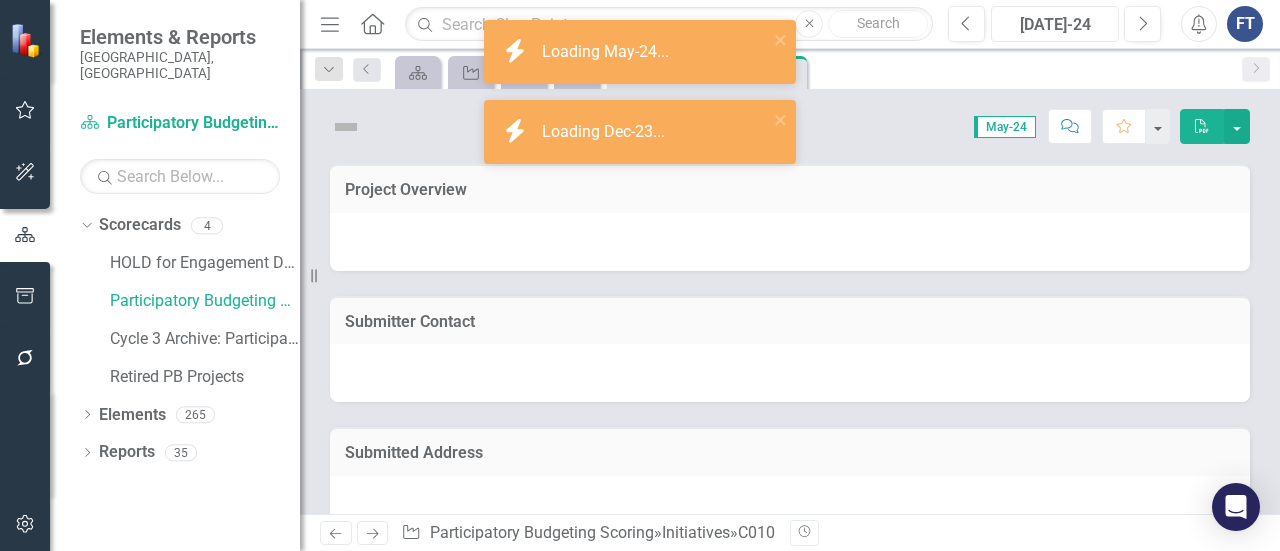 click on "[DATE]-24" at bounding box center (1055, 25) 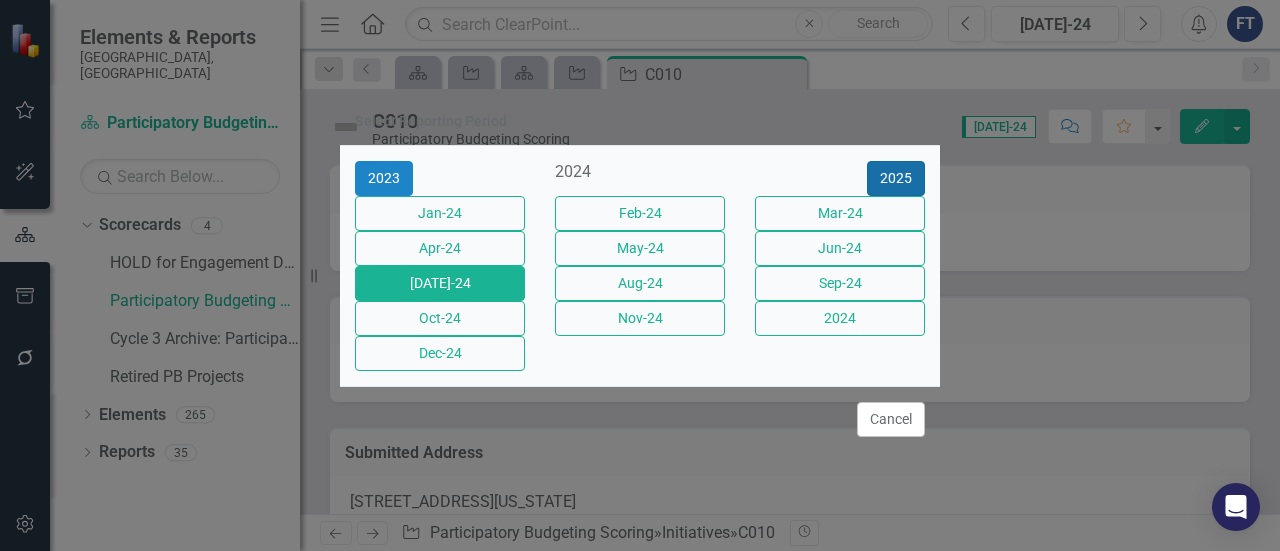 click on "2025" at bounding box center [896, 178] 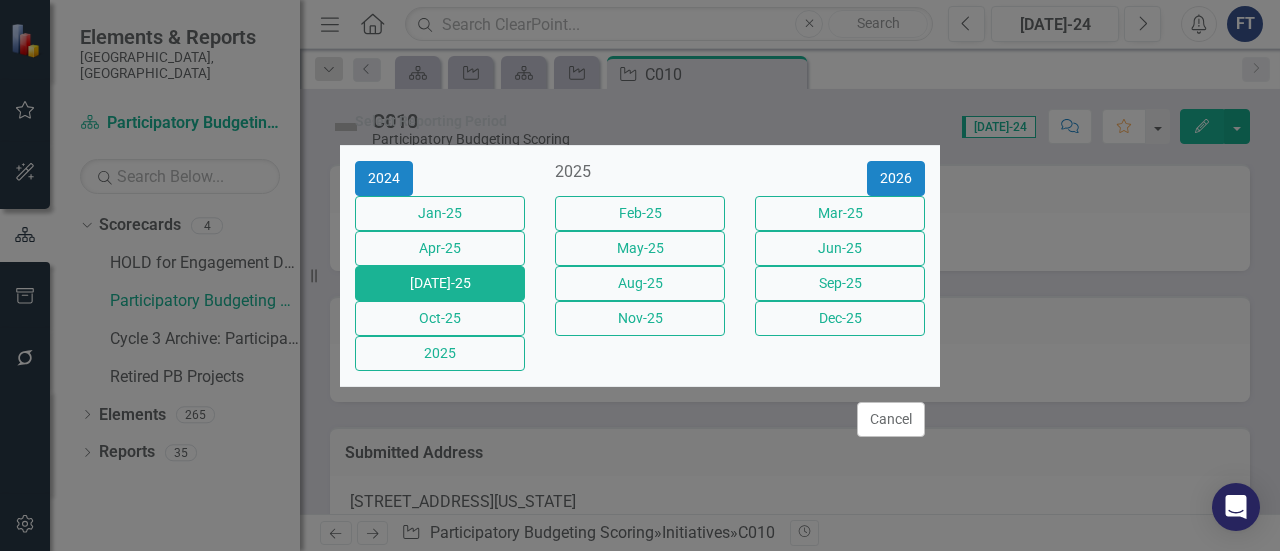 click on "[DATE]-25" at bounding box center [440, 283] 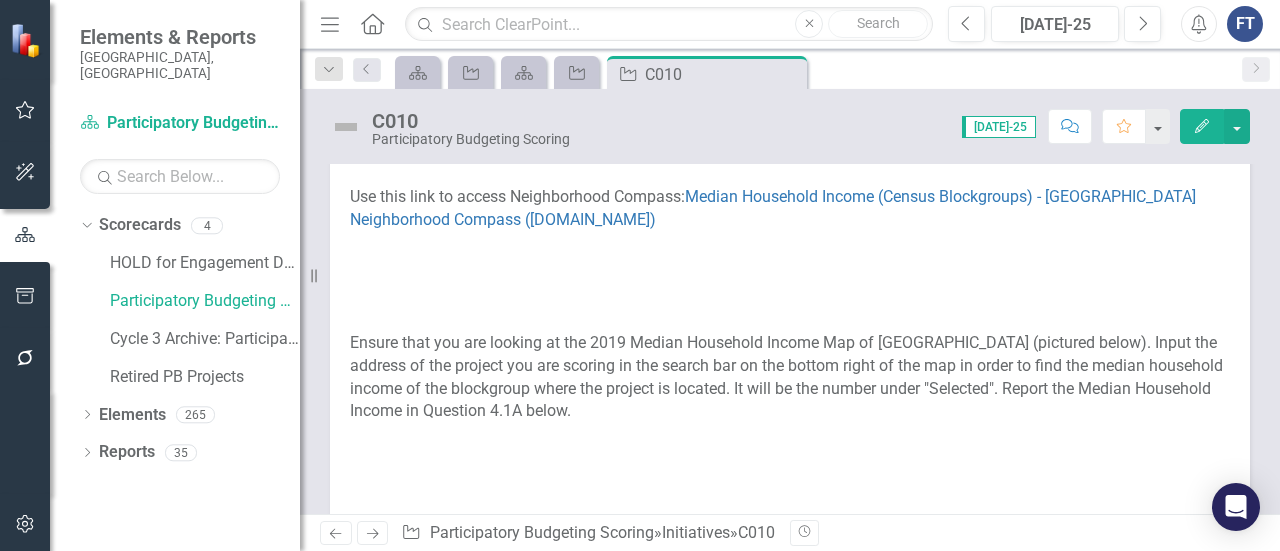 scroll, scrollTop: 600, scrollLeft: 0, axis: vertical 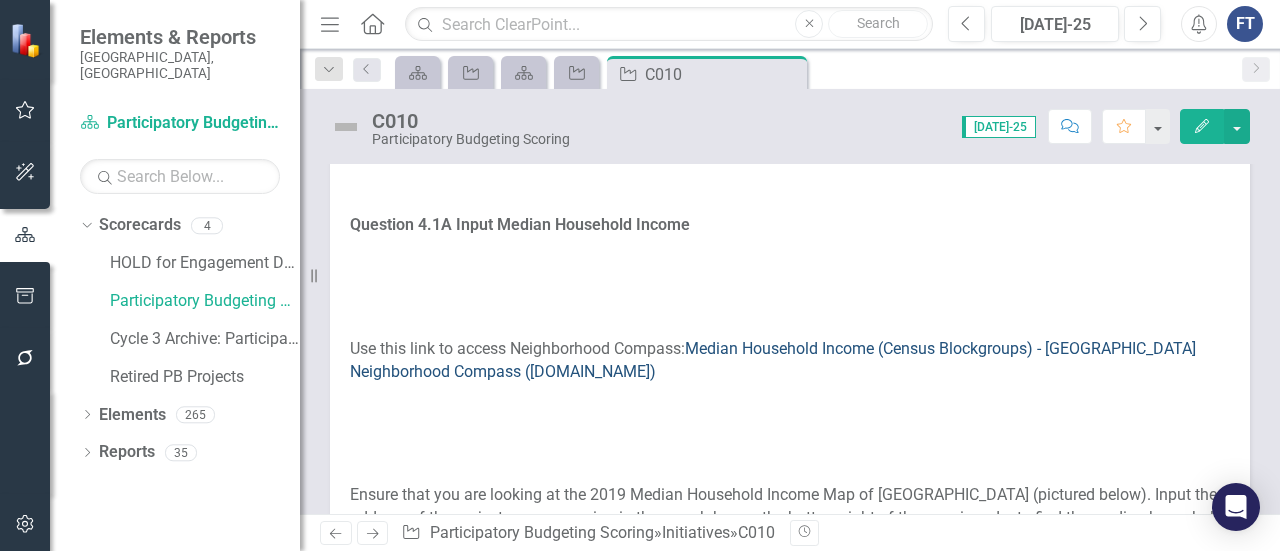 click on "Median Household Income (Census Blockgroups) - [GEOGRAPHIC_DATA] Neighborhood Compass ([DOMAIN_NAME])" at bounding box center [773, 360] 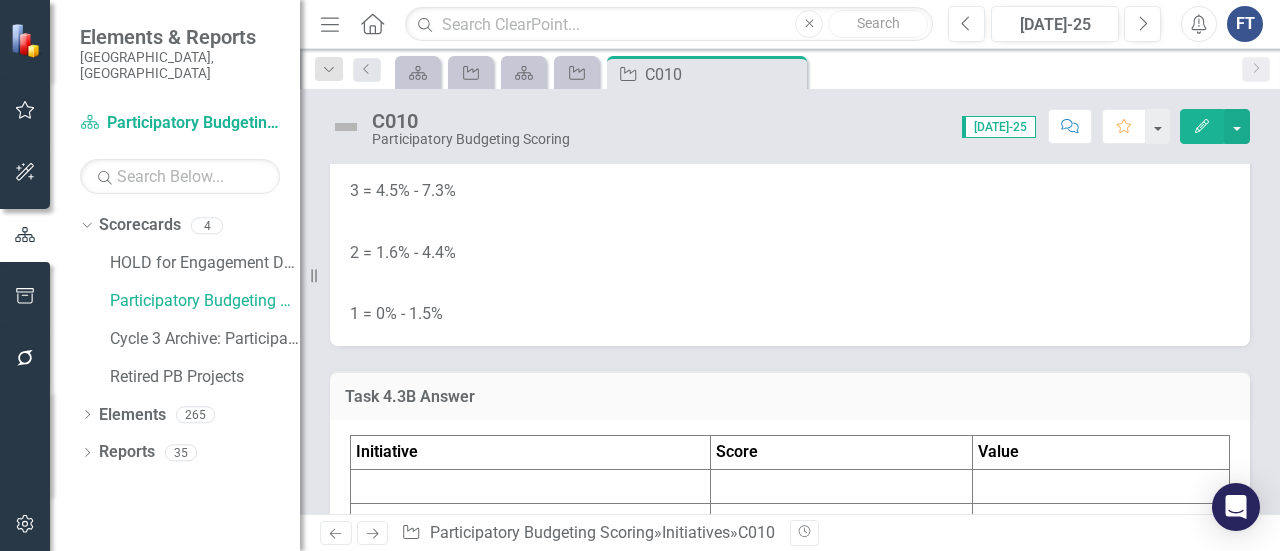 scroll, scrollTop: 4900, scrollLeft: 0, axis: vertical 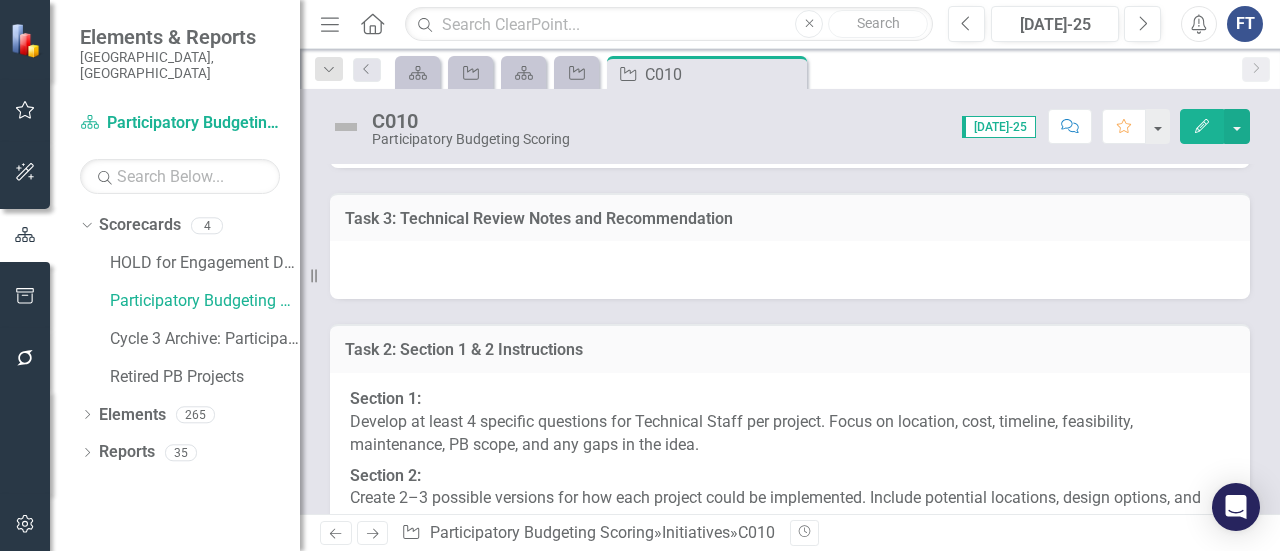 click on "Task 3: Is this project feasible? Explain Why or why not." at bounding box center (790, -156) 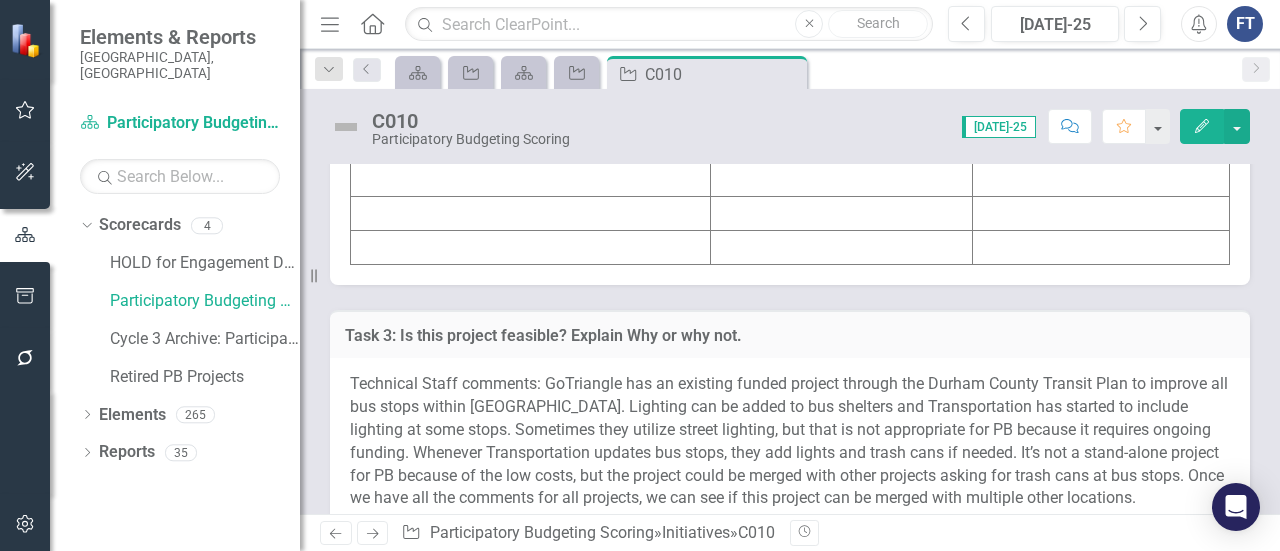 scroll, scrollTop: 6600, scrollLeft: 0, axis: vertical 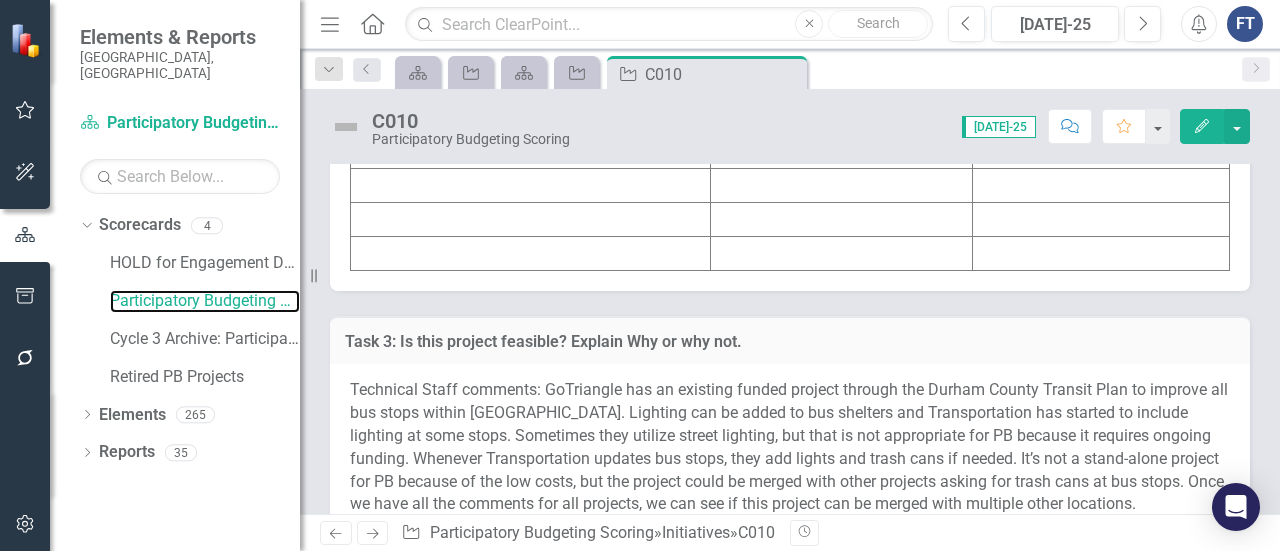 drag, startPoint x: 170, startPoint y: 283, endPoint x: 193, endPoint y: 265, distance: 29.206163 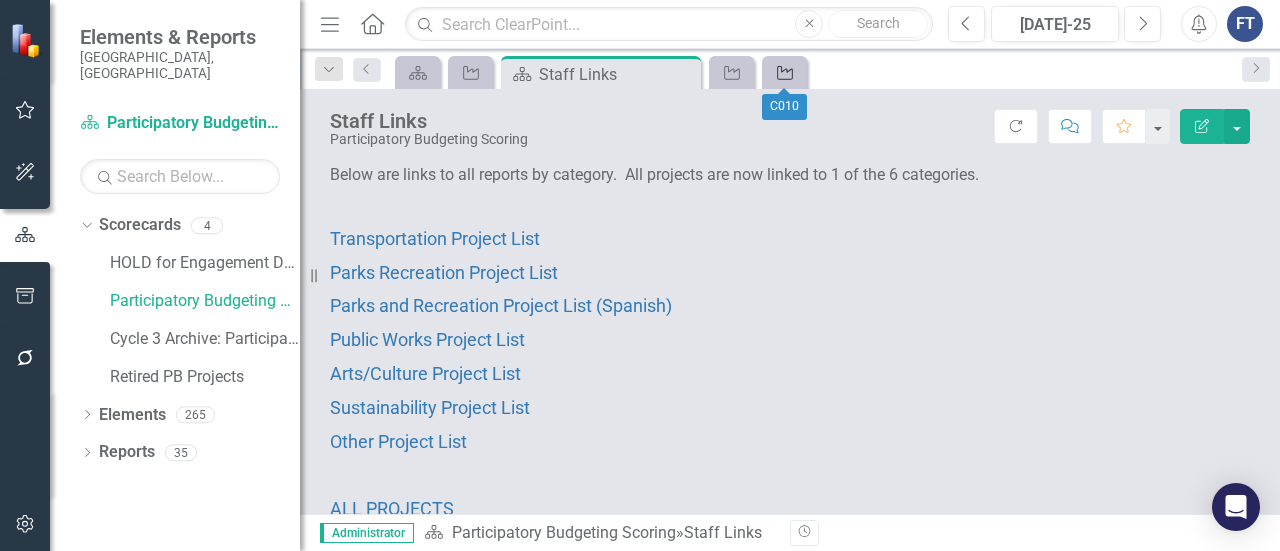 click on "Initiative" 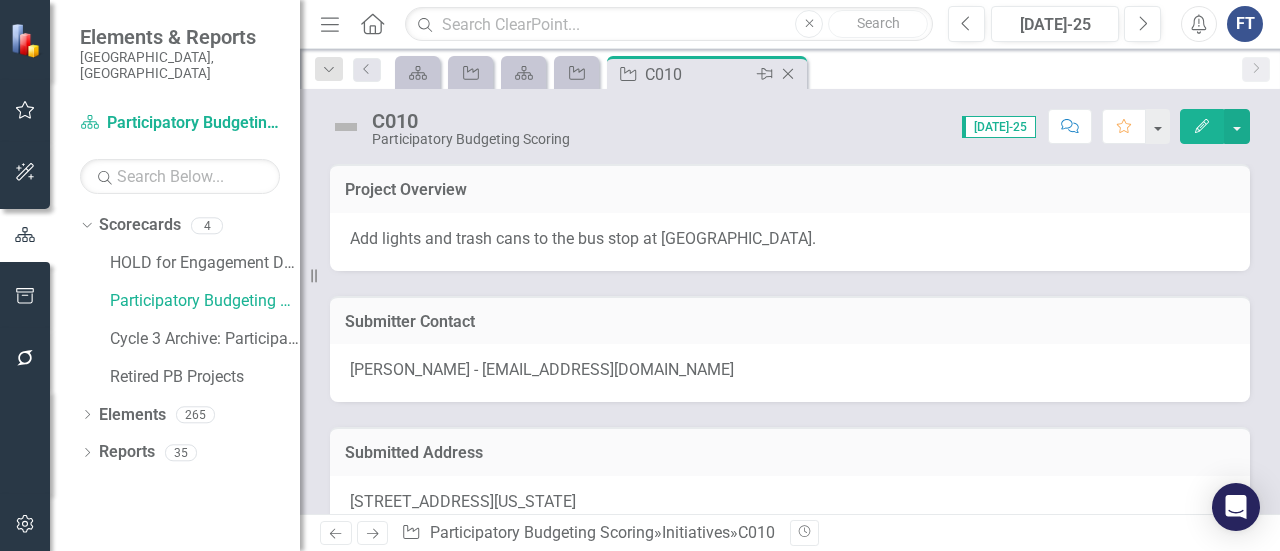 click 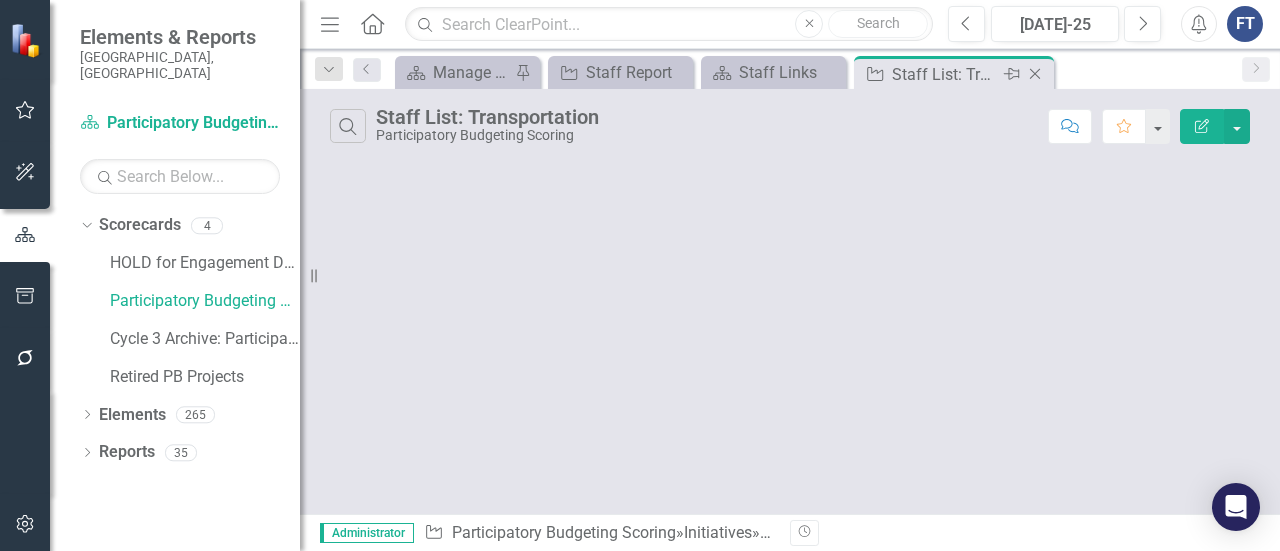 click on "Close" 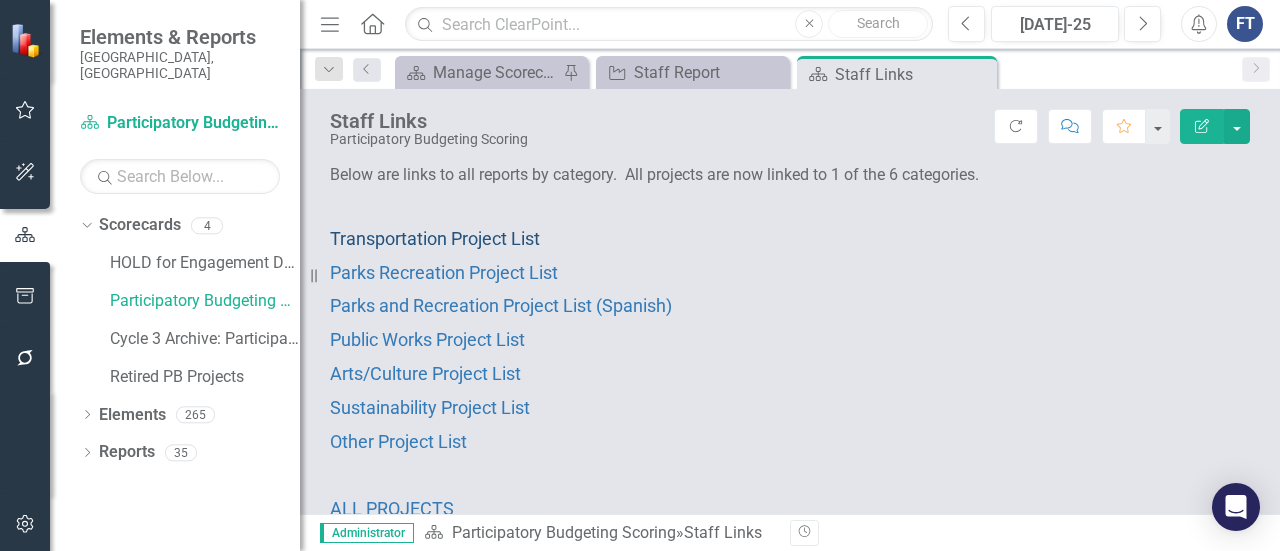 click on "Transportation Project List" at bounding box center (435, 238) 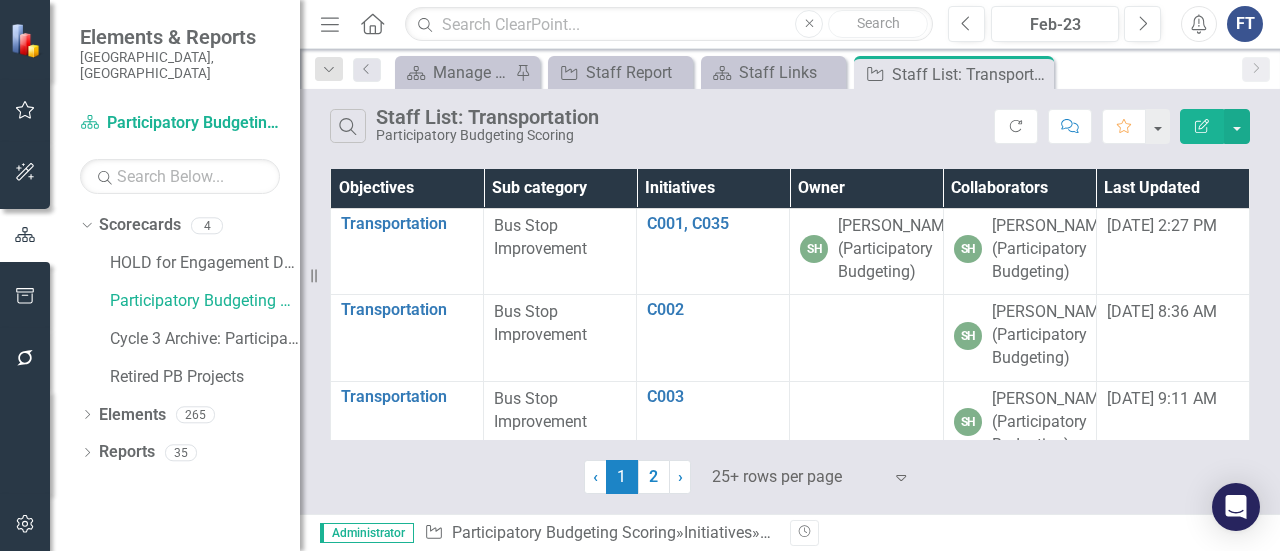 scroll, scrollTop: 800, scrollLeft: 0, axis: vertical 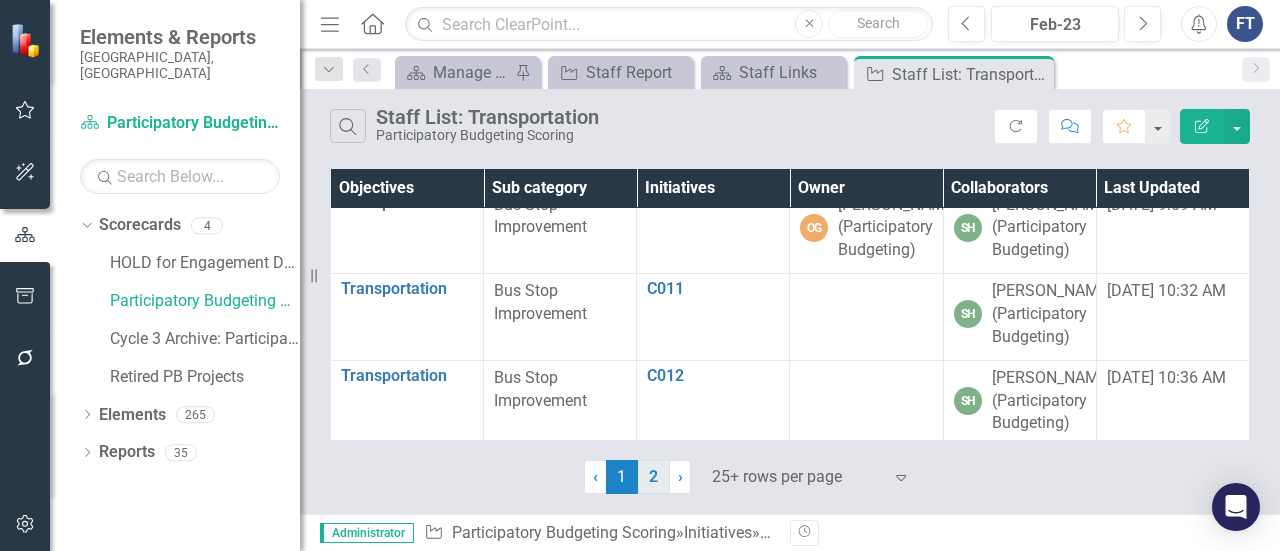 click on "2" at bounding box center [654, 477] 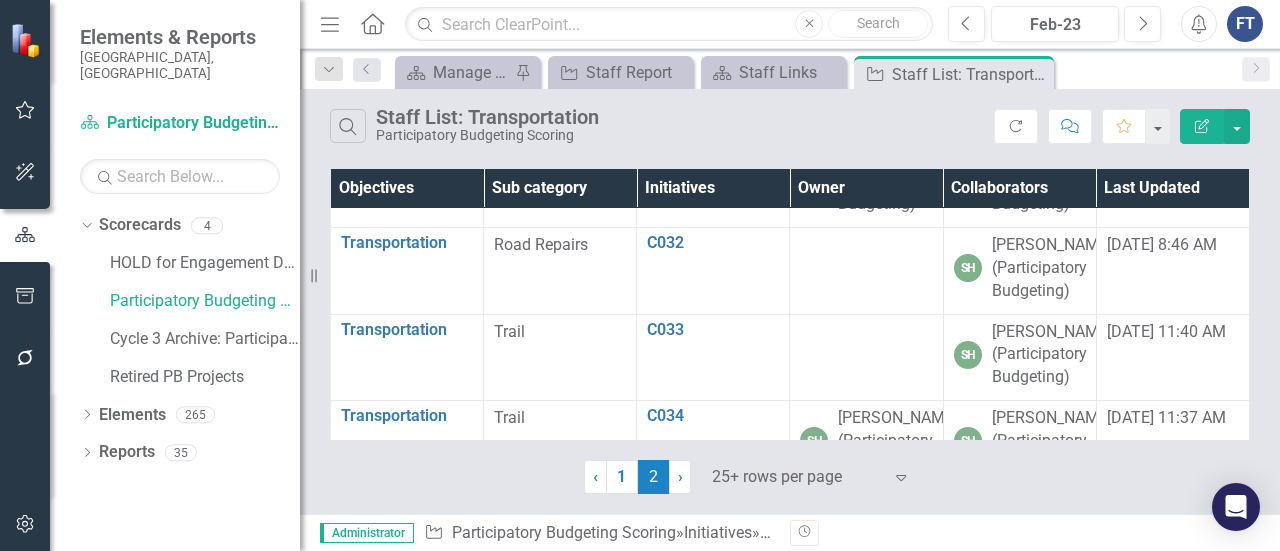 scroll, scrollTop: 300, scrollLeft: 0, axis: vertical 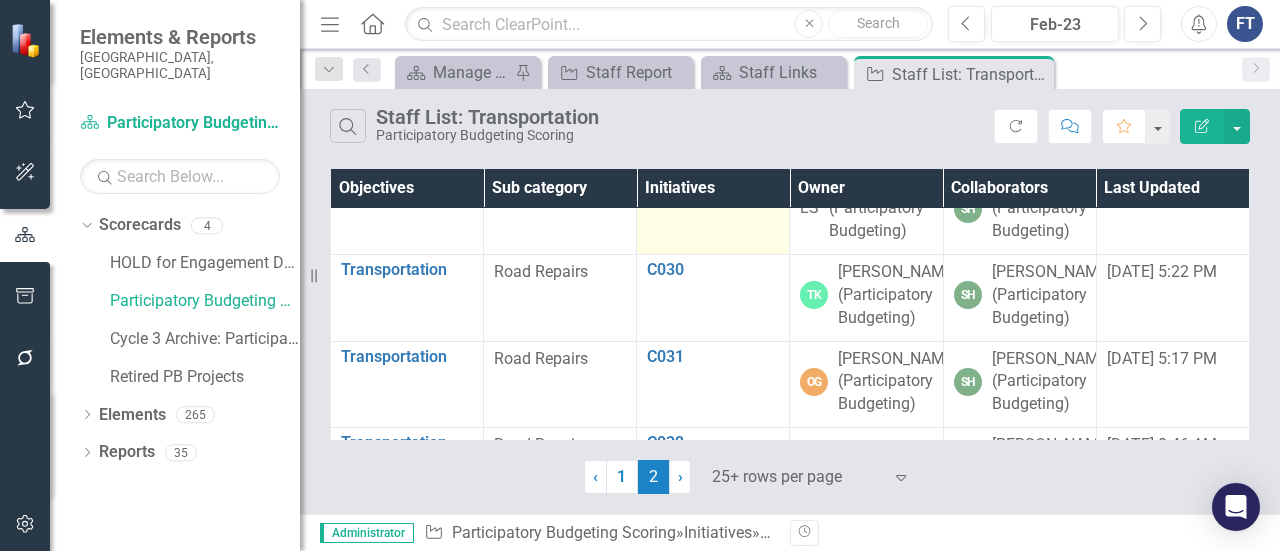 click on "C029" at bounding box center [713, 183] 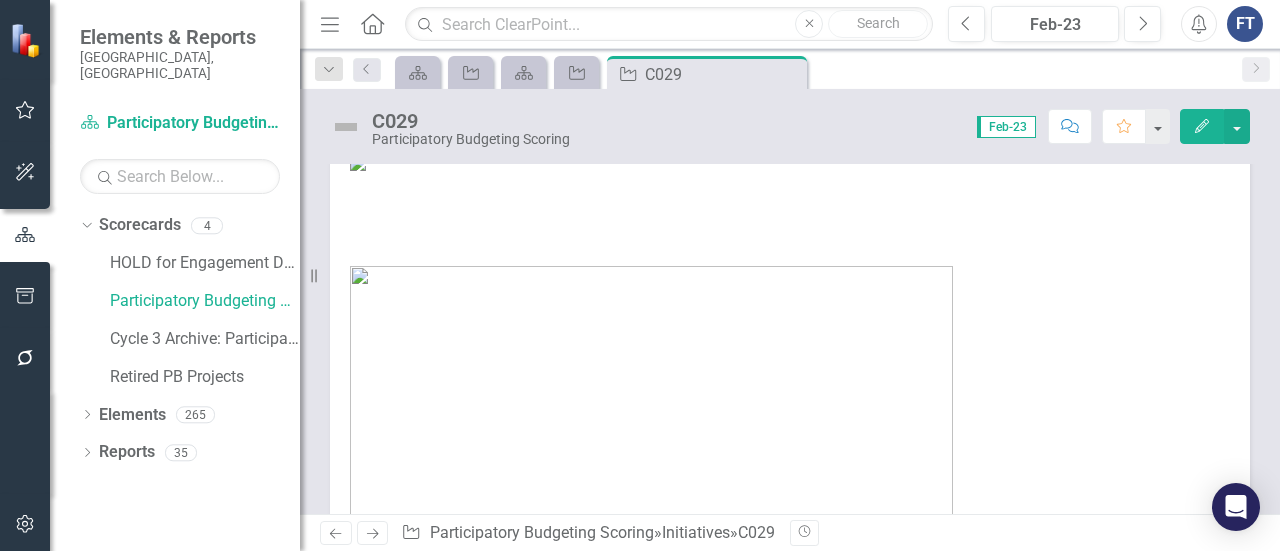 scroll, scrollTop: 1100, scrollLeft: 0, axis: vertical 